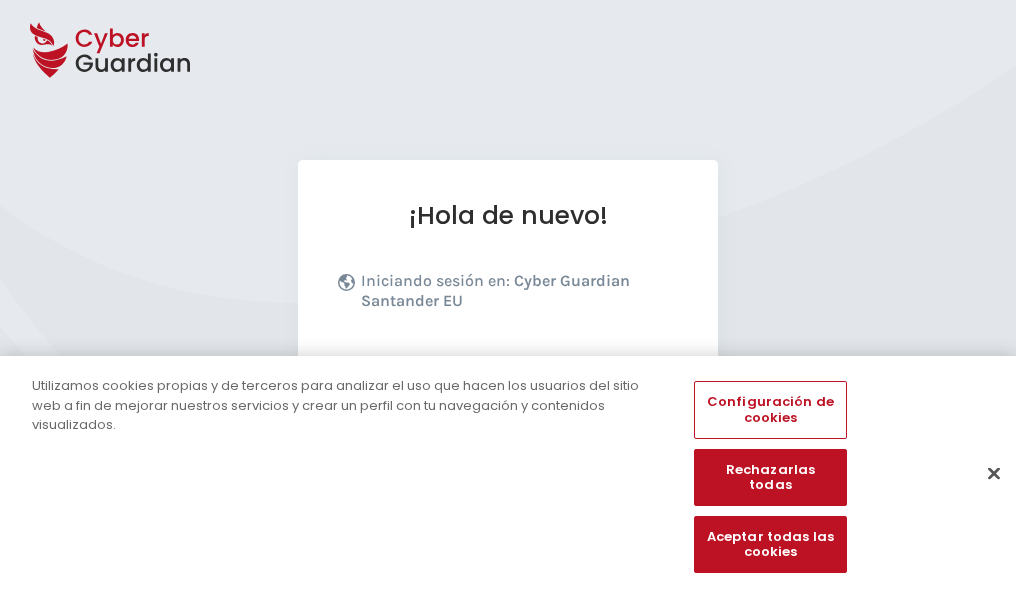 scroll, scrollTop: 245, scrollLeft: 0, axis: vertical 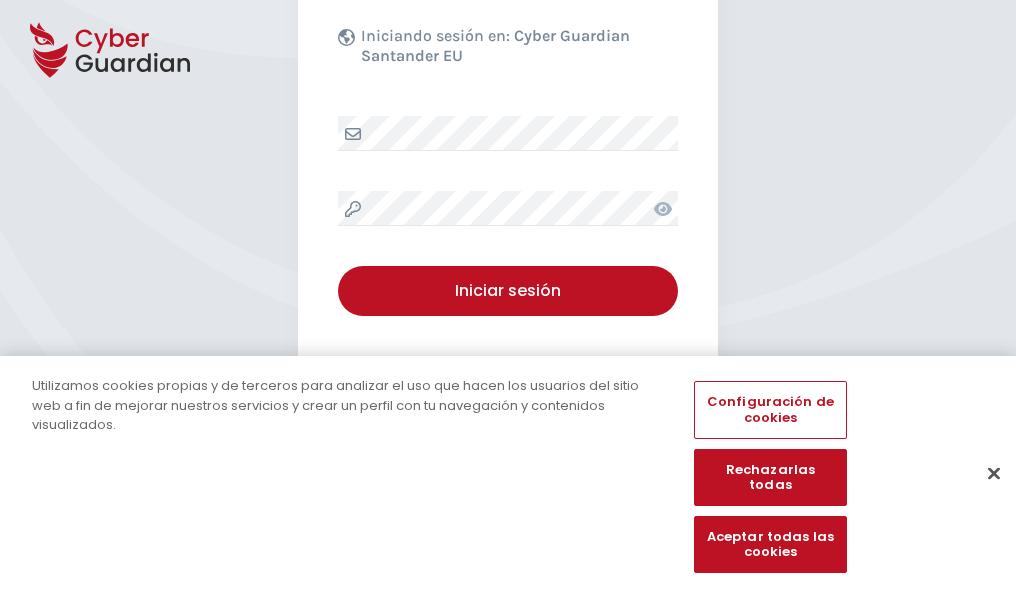 click at bounding box center [994, 473] 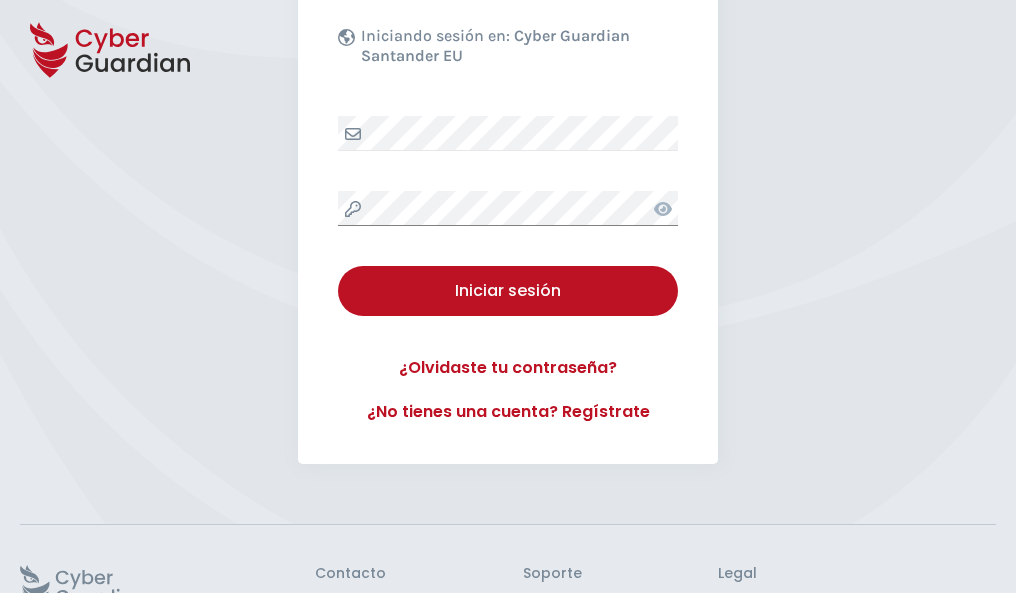 scroll, scrollTop: 389, scrollLeft: 0, axis: vertical 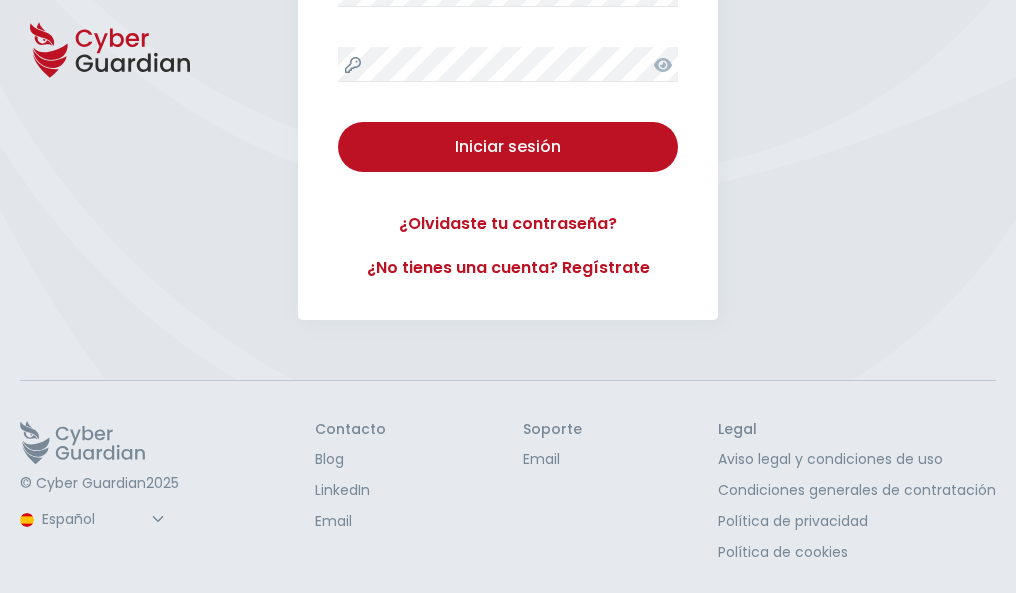 type 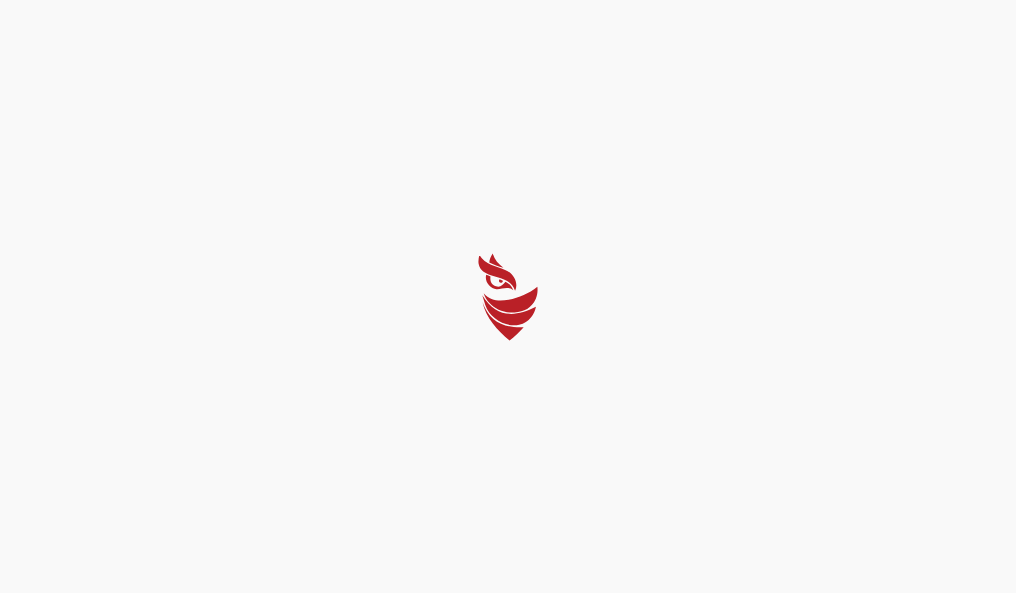 scroll, scrollTop: 0, scrollLeft: 0, axis: both 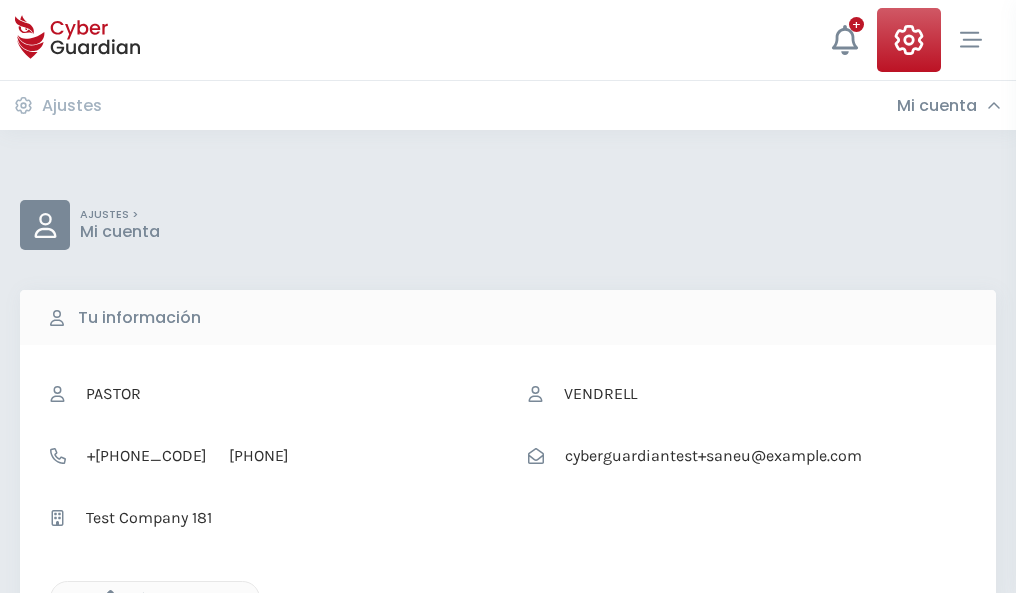 click 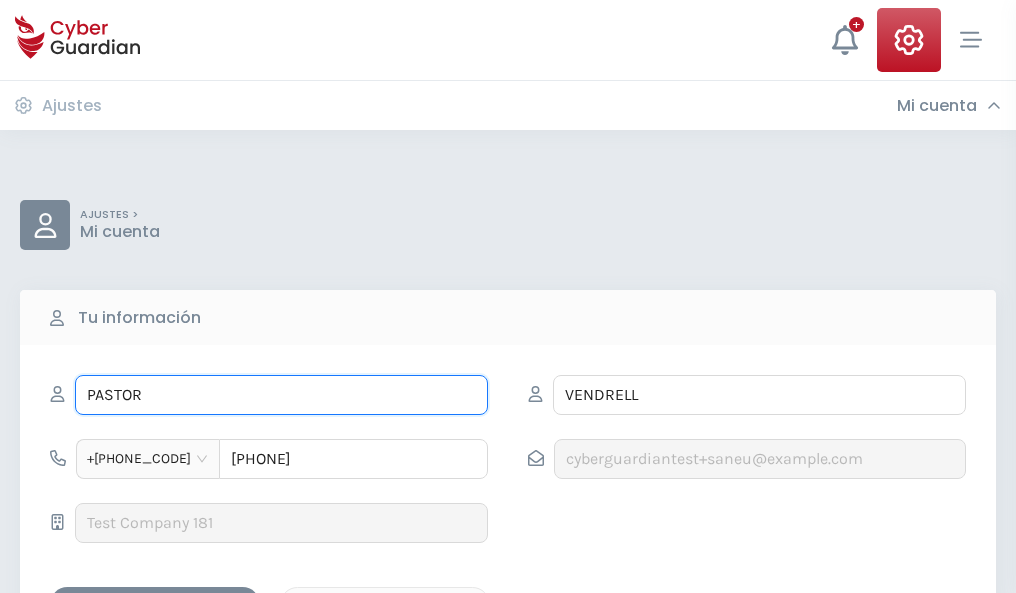 click on "PASTOR" at bounding box center (281, 395) 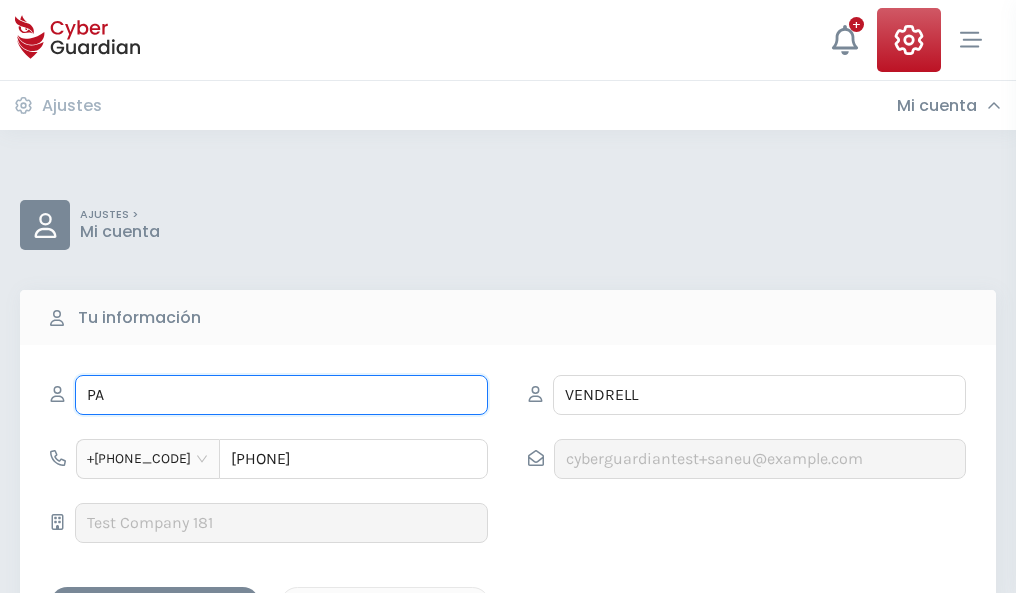 type on "P" 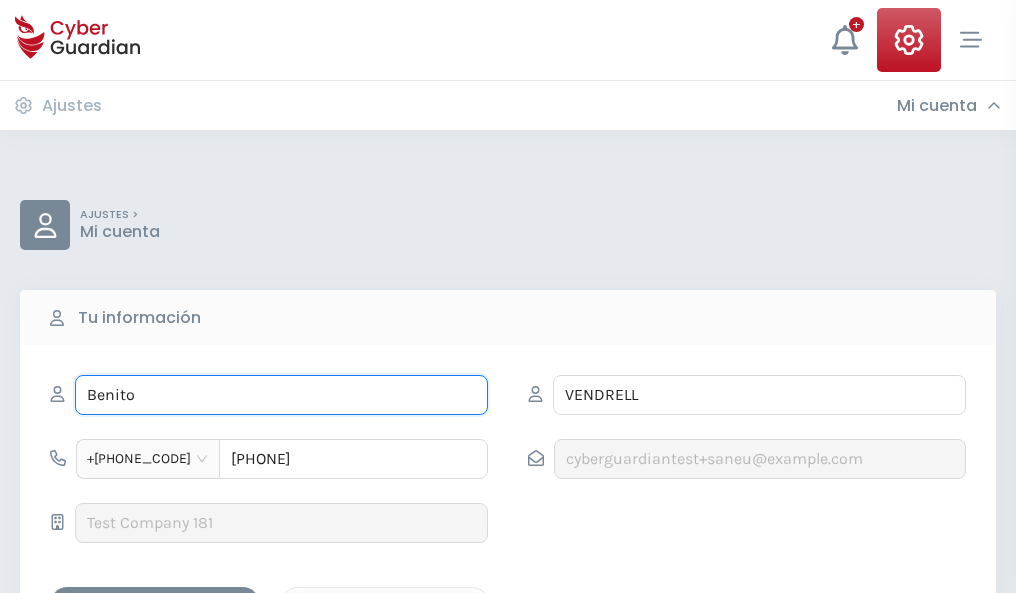 type on "Benito" 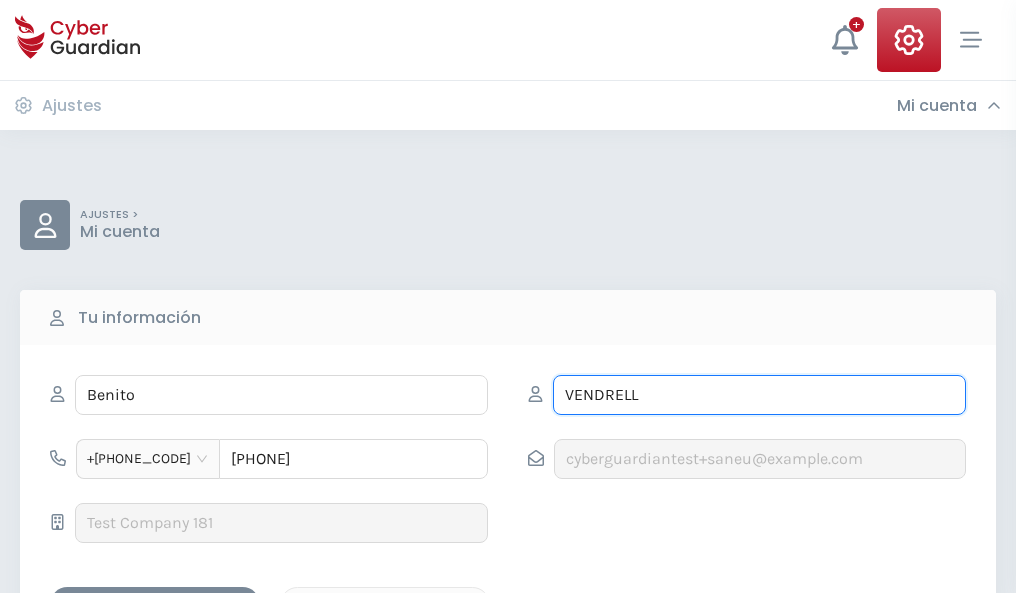 click on "VENDRELL" at bounding box center (759, 395) 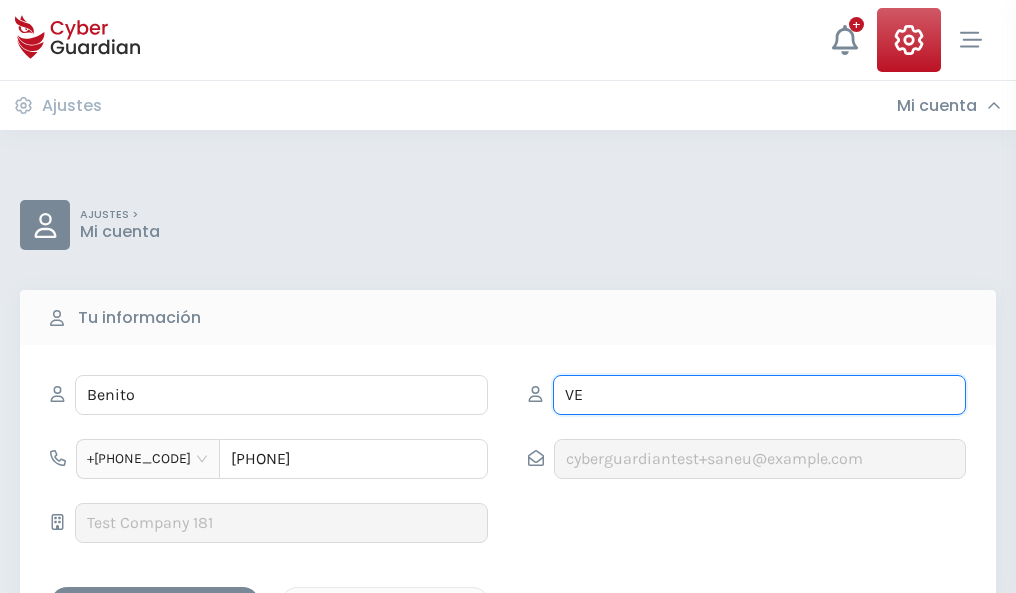 type on "V" 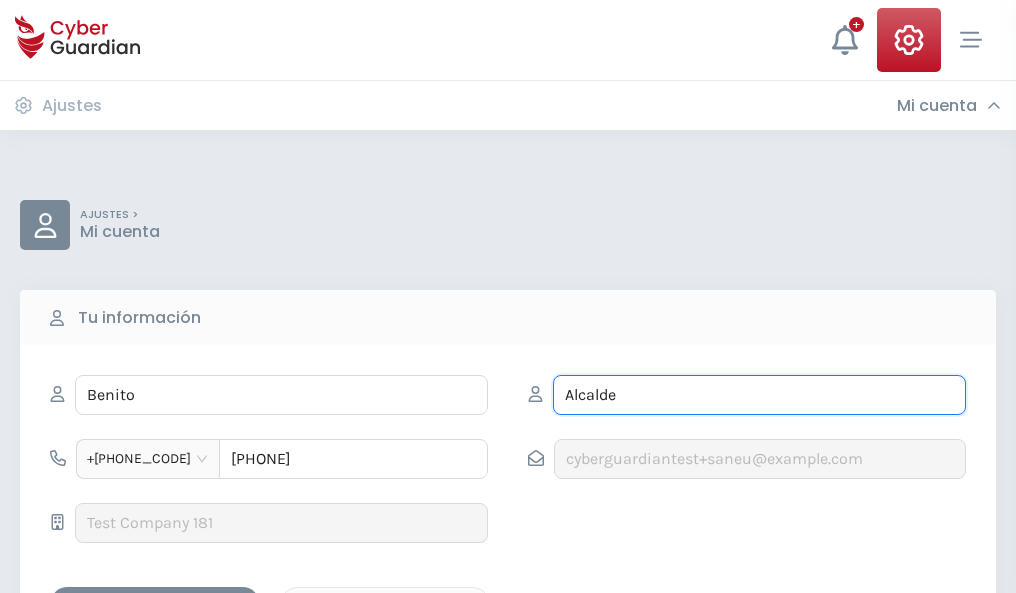 type on "Alcalde" 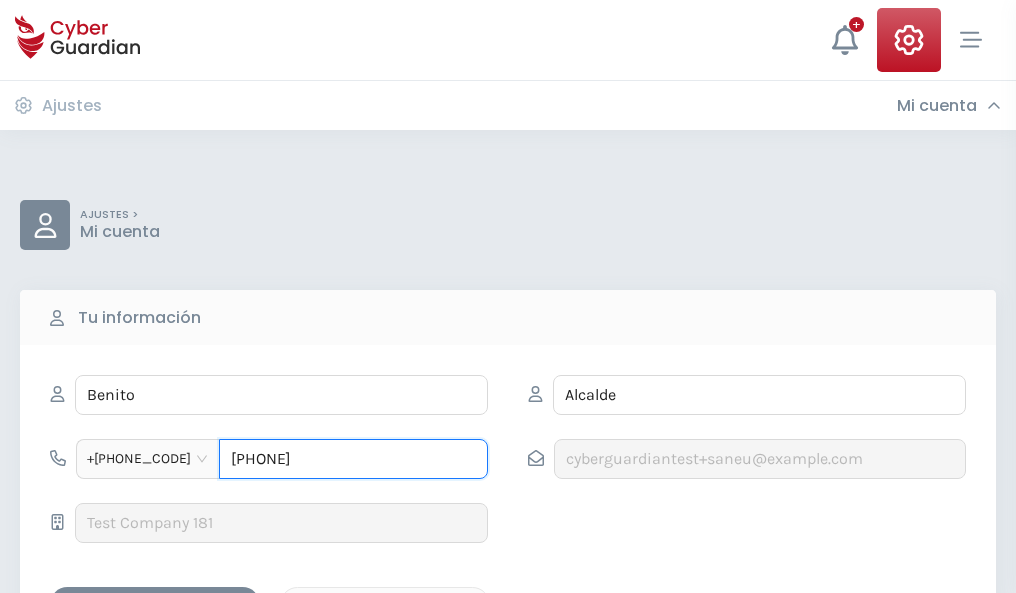 click on "849079194" at bounding box center [353, 459] 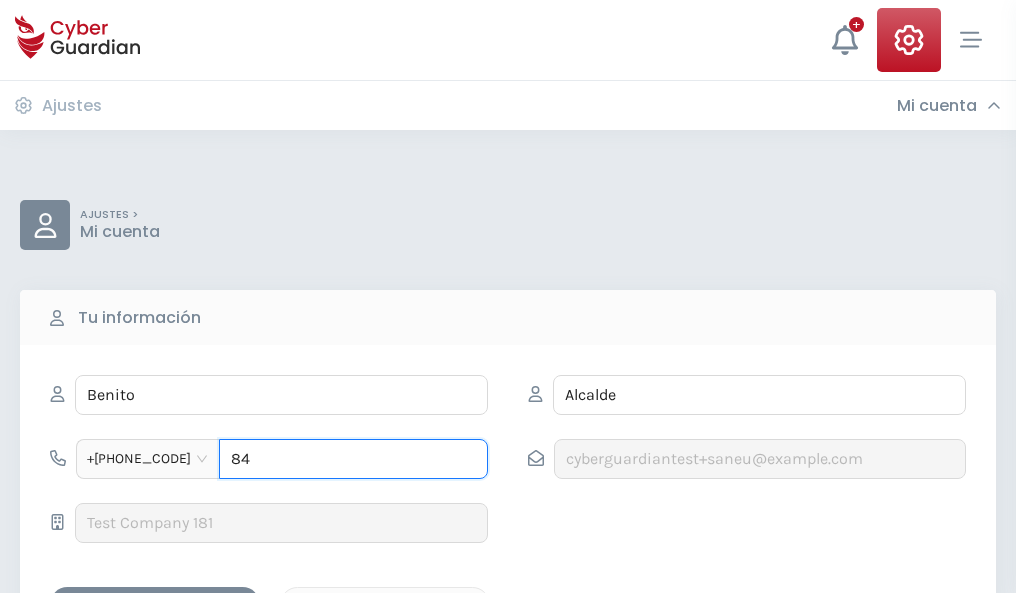 type on "8" 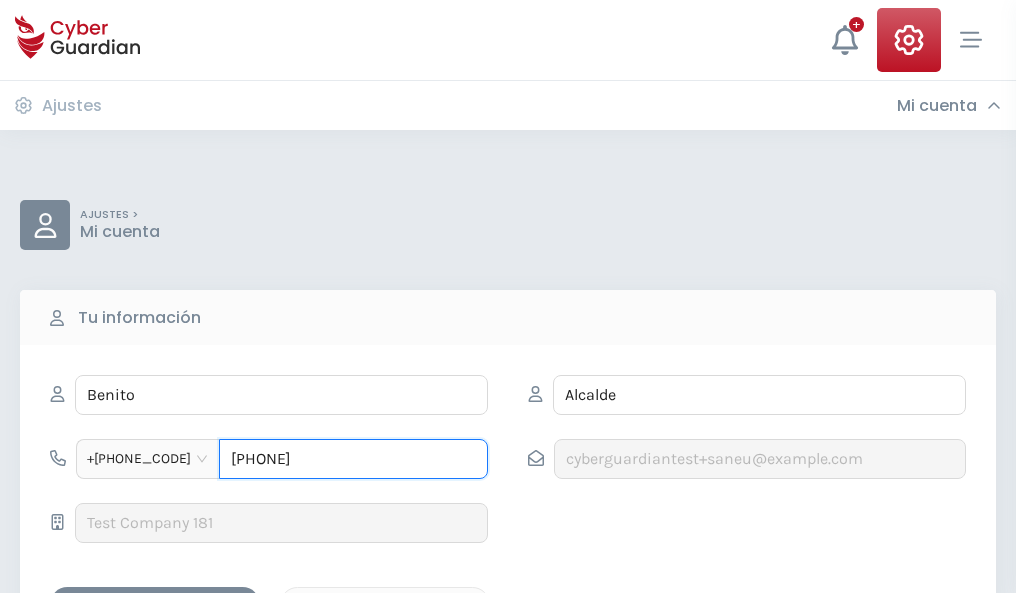 type on "927590957" 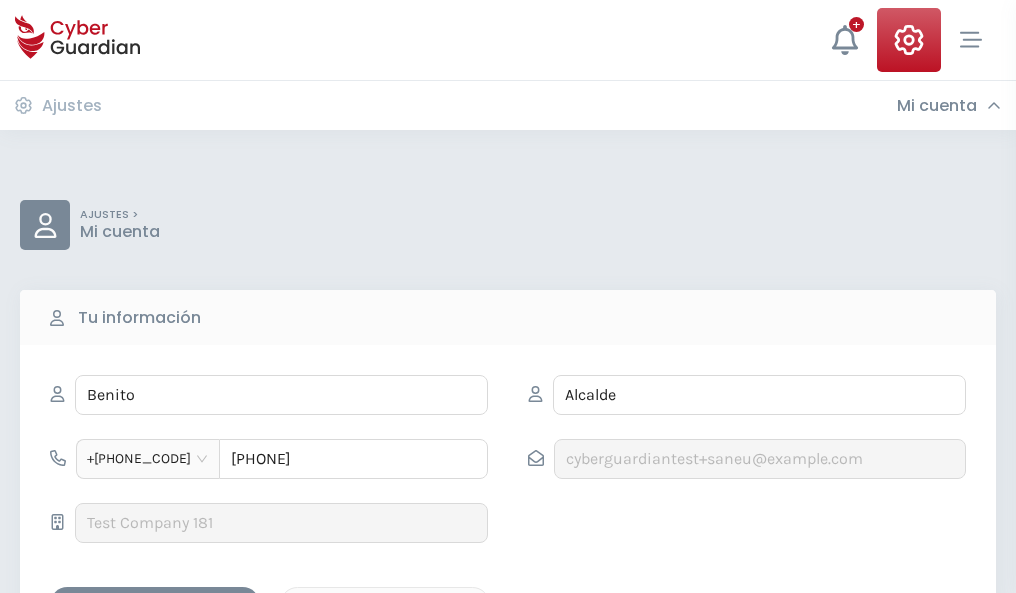 click on "Guardar cambios" at bounding box center [155, 604] 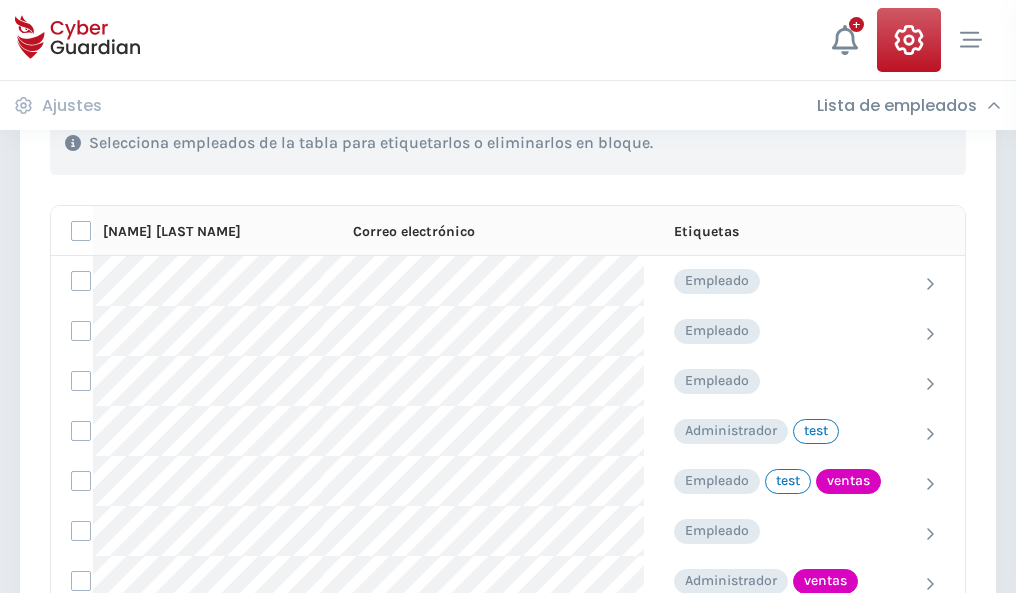 scroll, scrollTop: 906, scrollLeft: 0, axis: vertical 